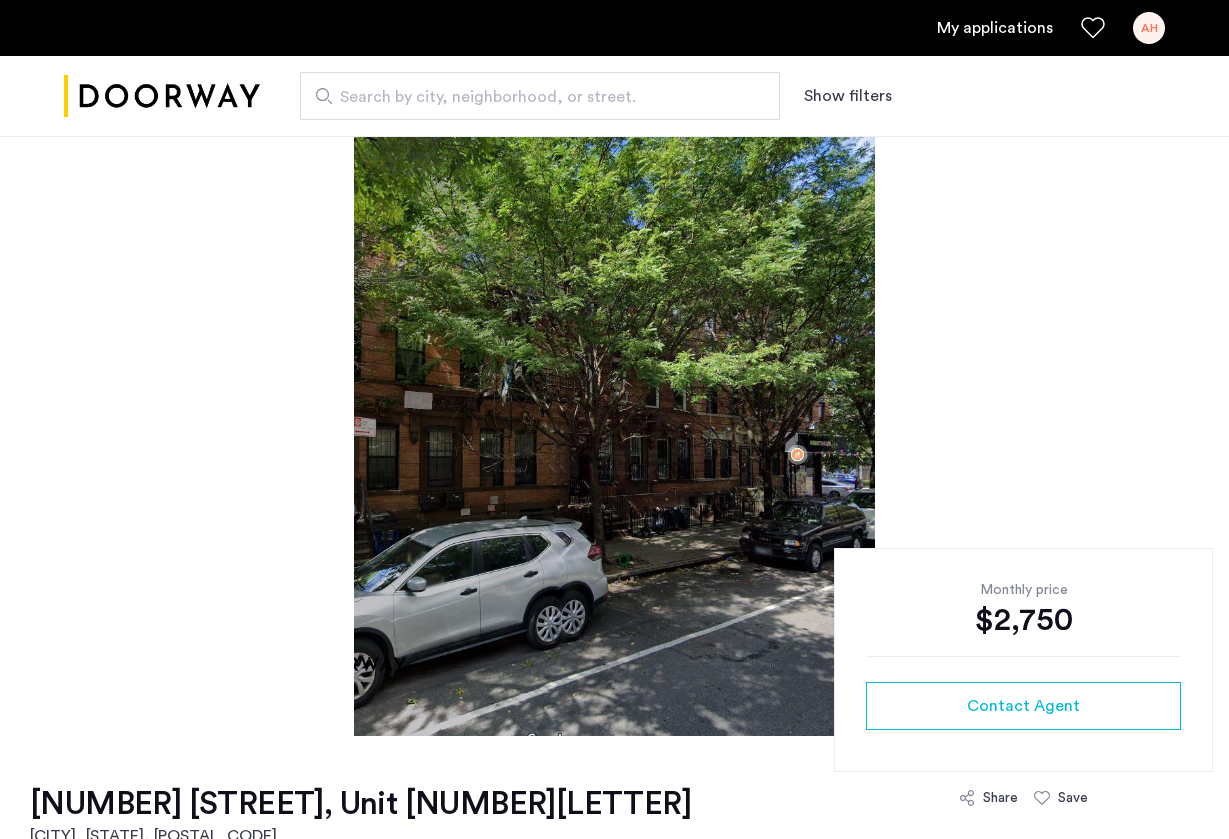 scroll, scrollTop: 0, scrollLeft: 0, axis: both 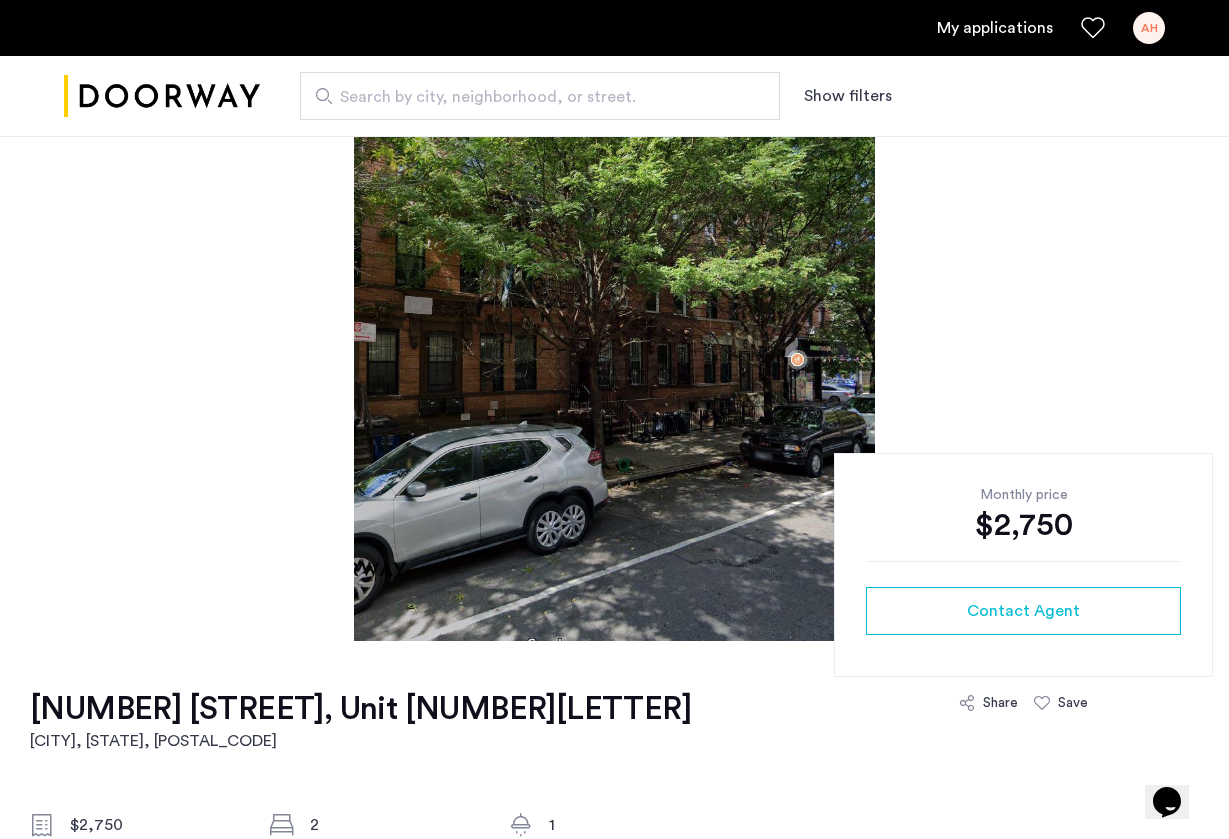 click 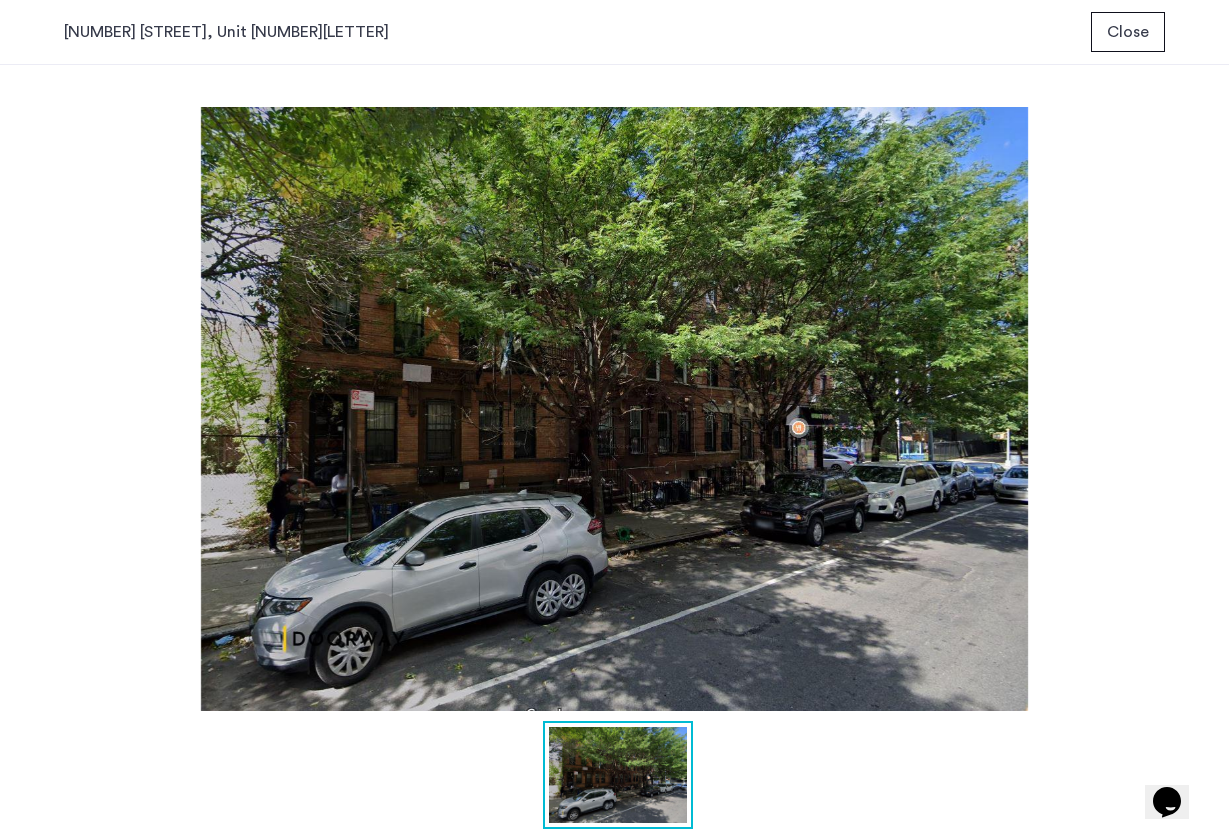 scroll, scrollTop: 0, scrollLeft: 0, axis: both 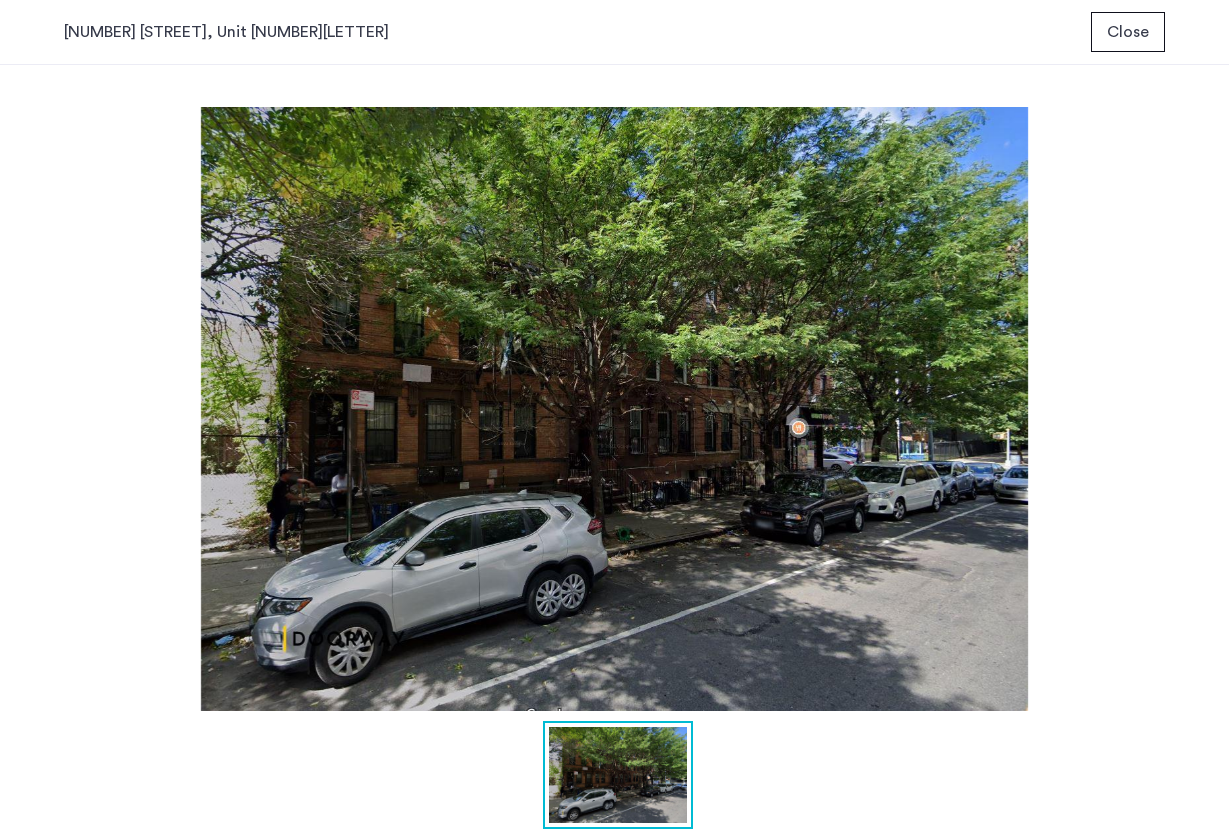 click on "Close" at bounding box center (1128, 32) 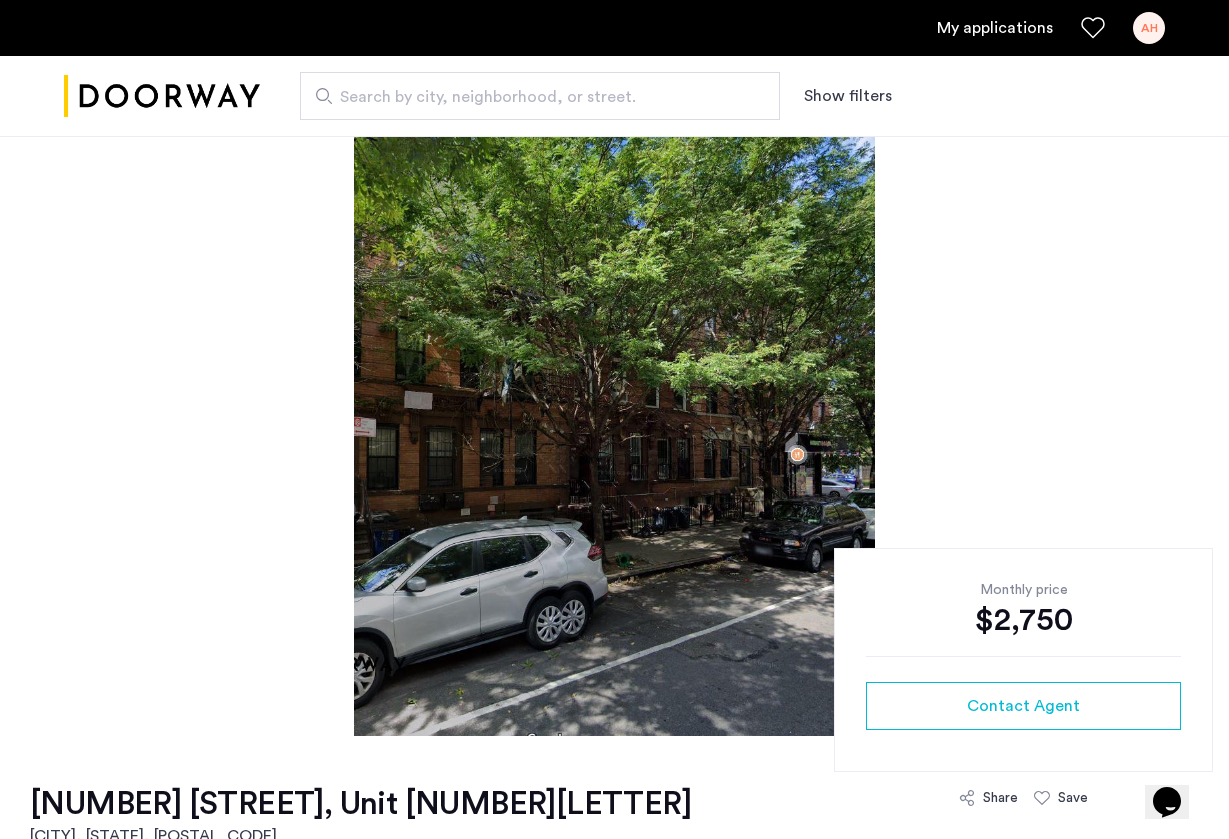 scroll, scrollTop: 95, scrollLeft: 0, axis: vertical 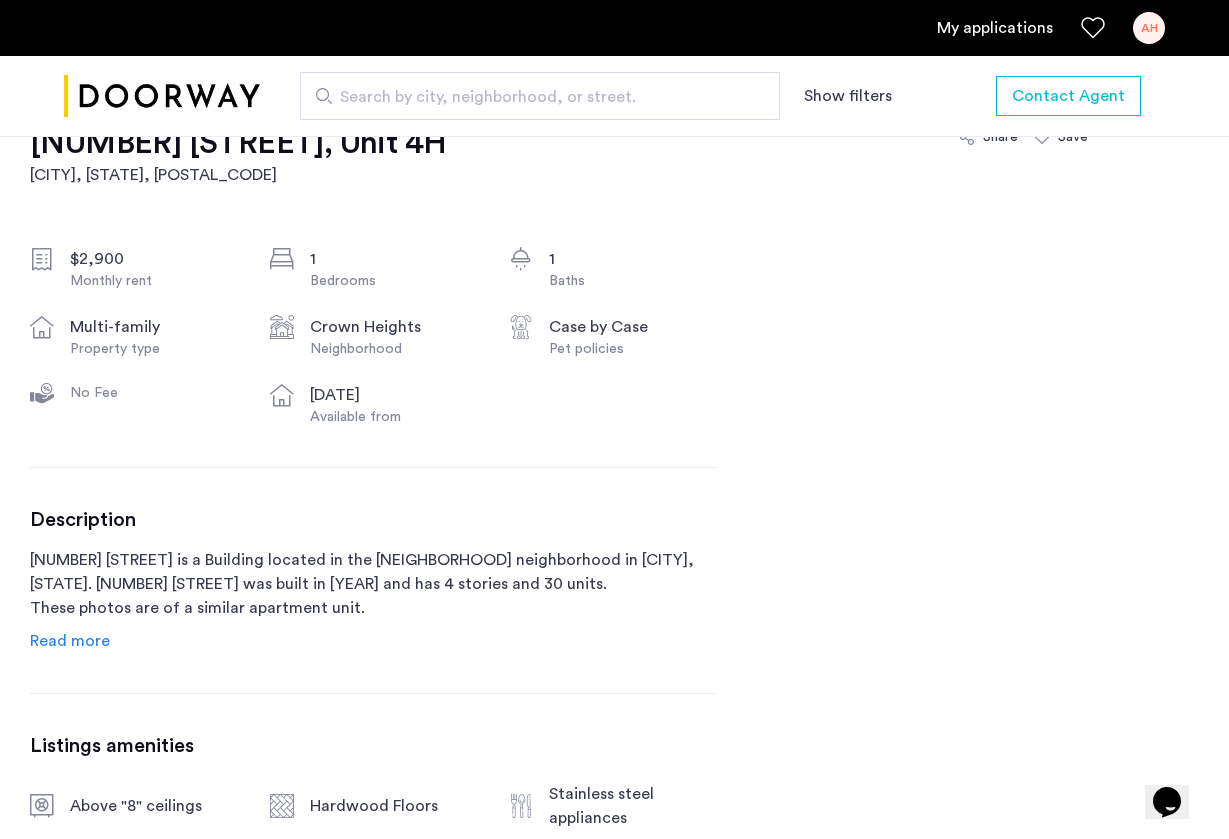 click on "Read more" 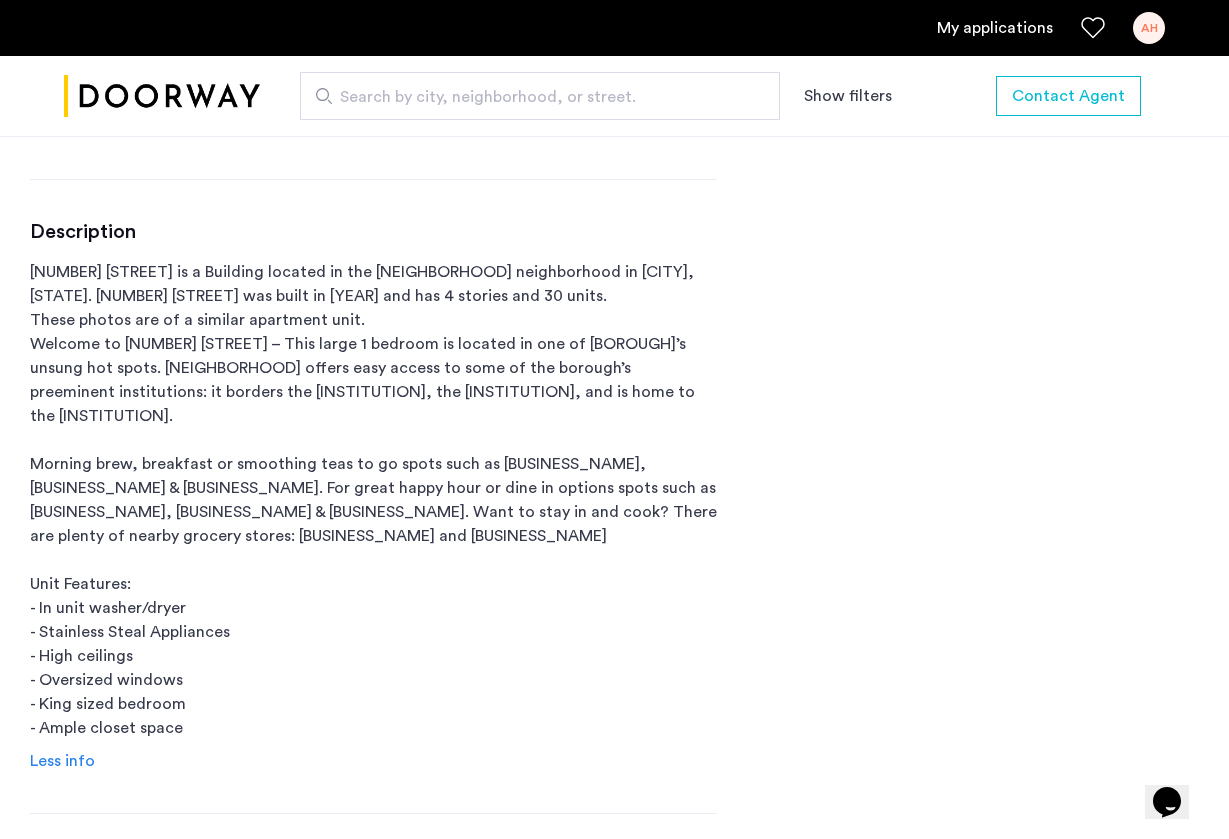 scroll, scrollTop: 980, scrollLeft: 0, axis: vertical 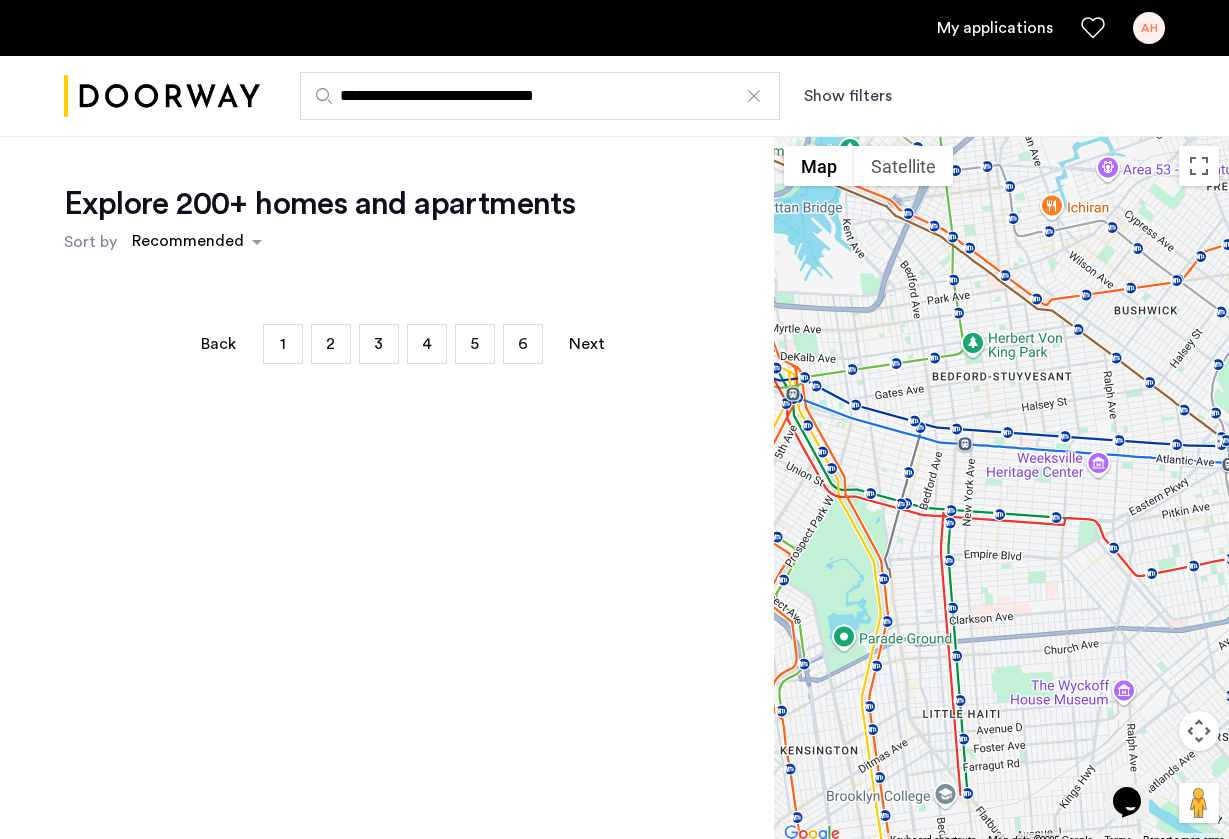 click on "My applications" at bounding box center [995, 28] 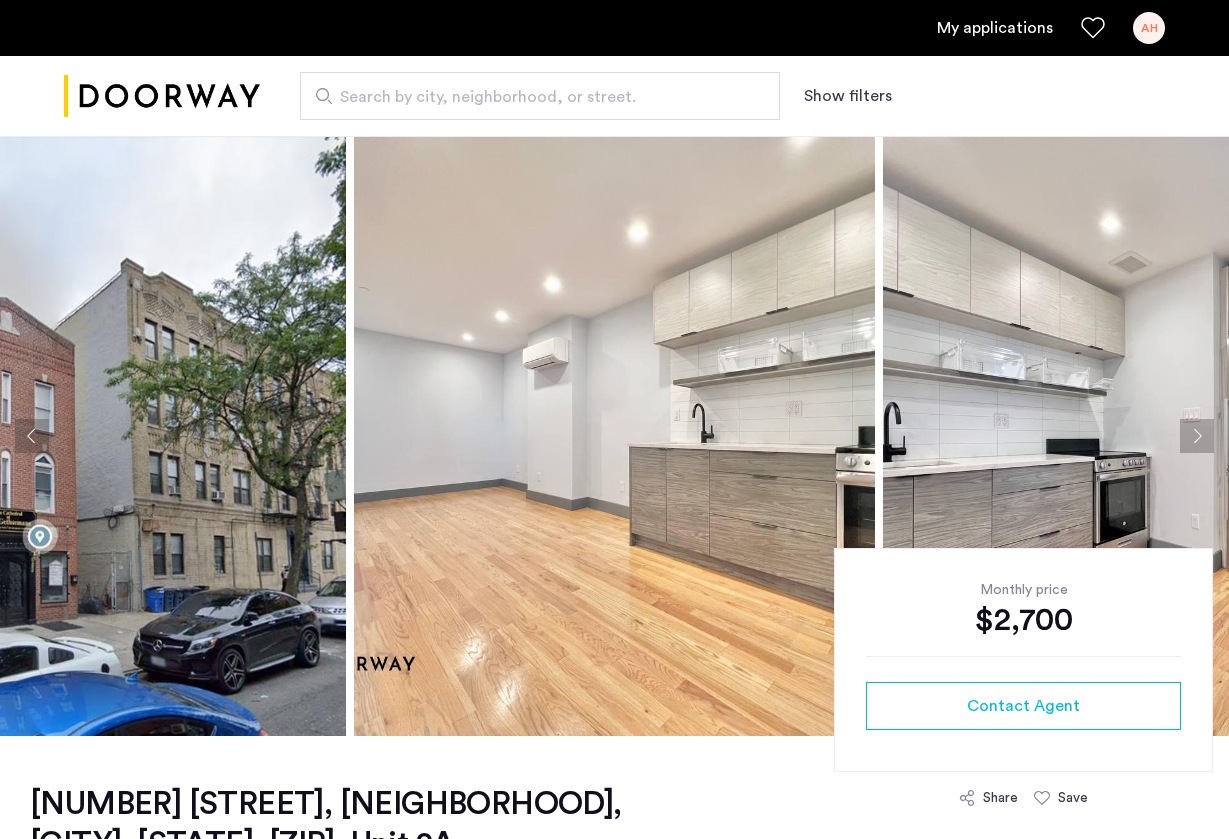 scroll, scrollTop: 0, scrollLeft: 0, axis: both 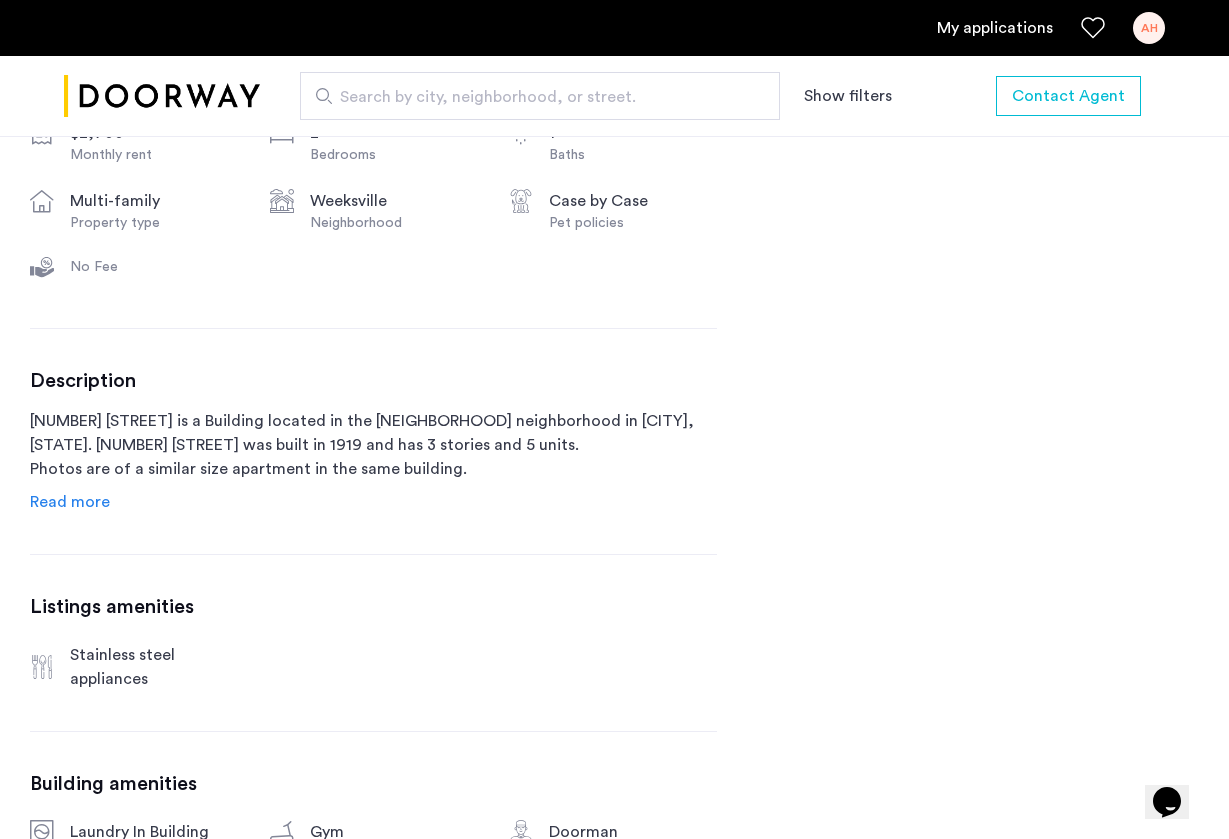 click on "Read more" 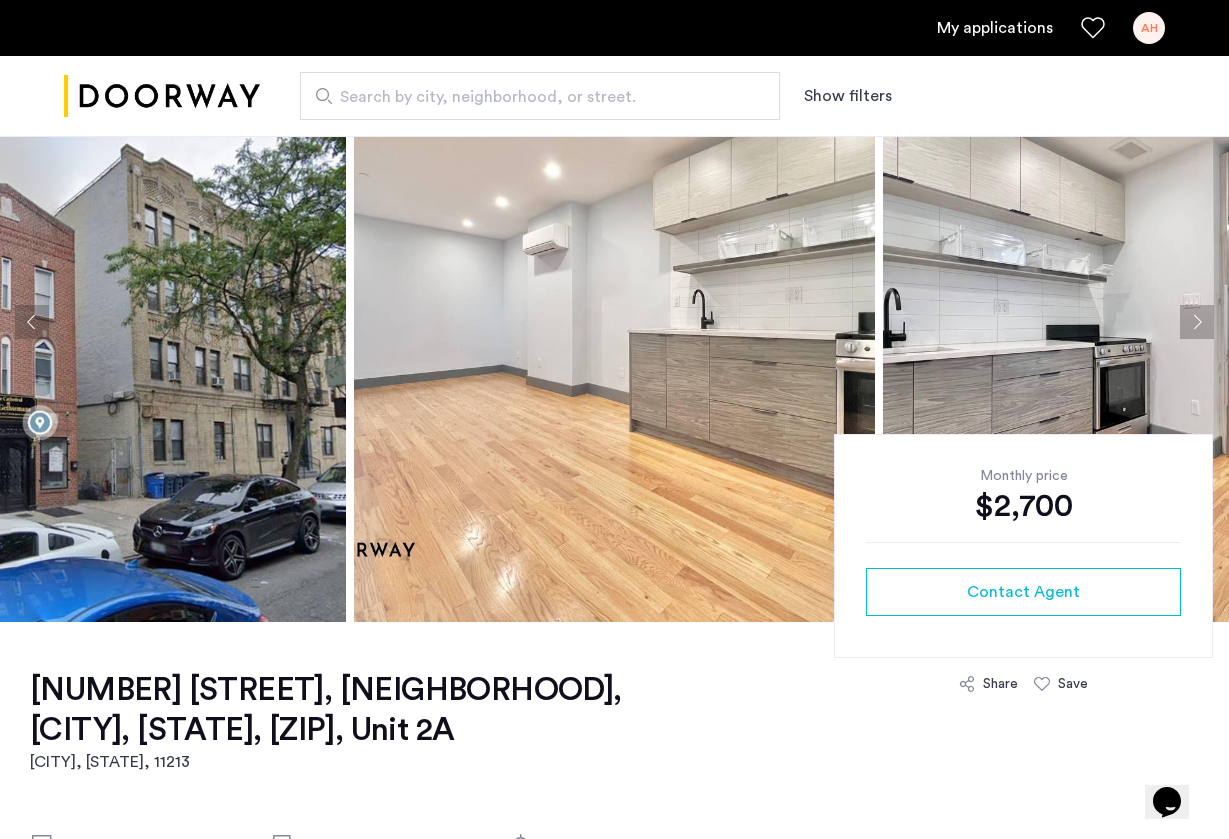 scroll, scrollTop: 113, scrollLeft: 0, axis: vertical 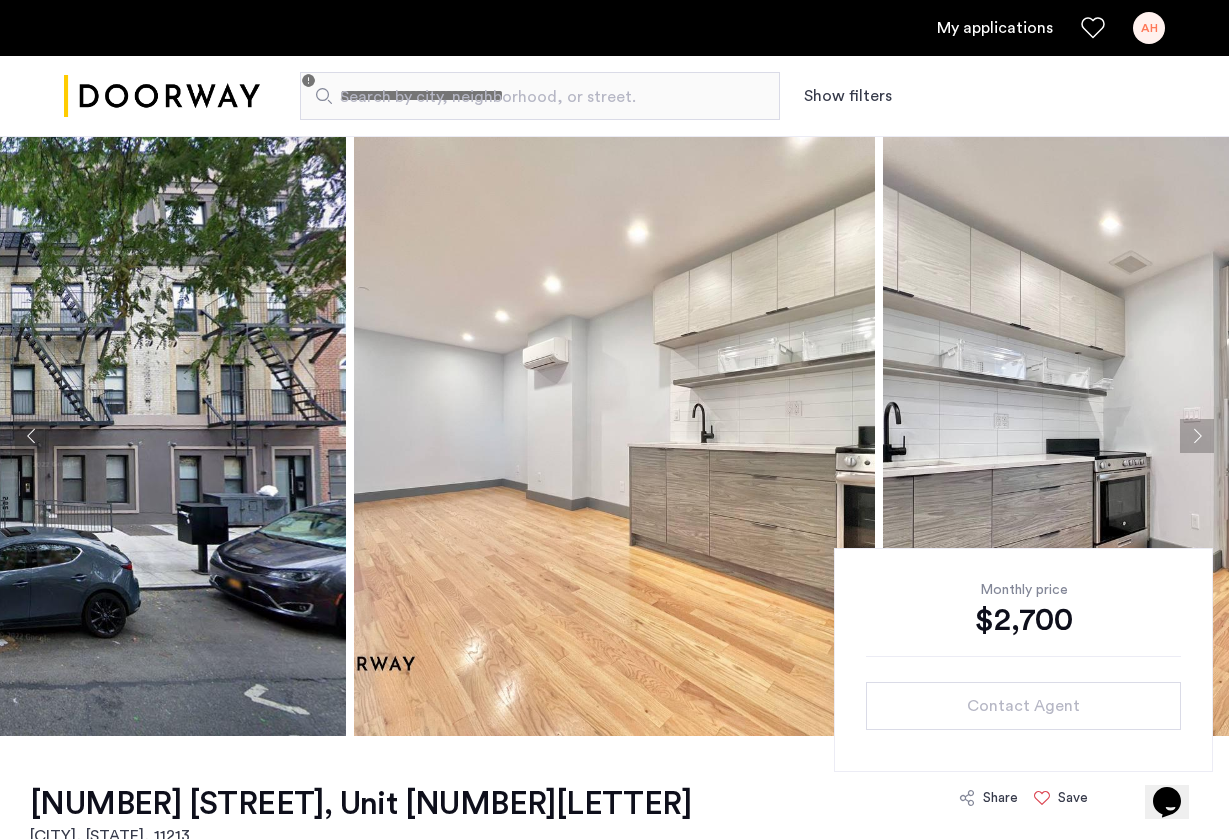 click 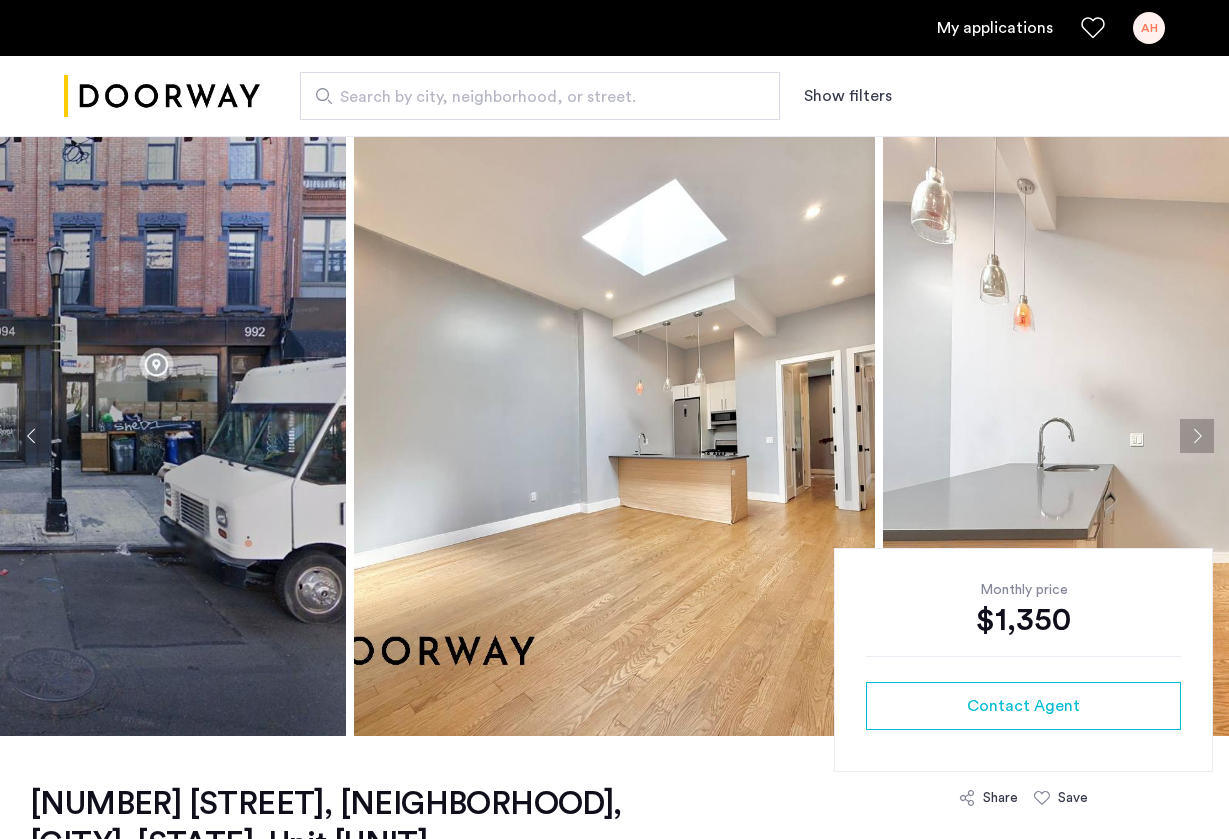 scroll, scrollTop: 0, scrollLeft: 0, axis: both 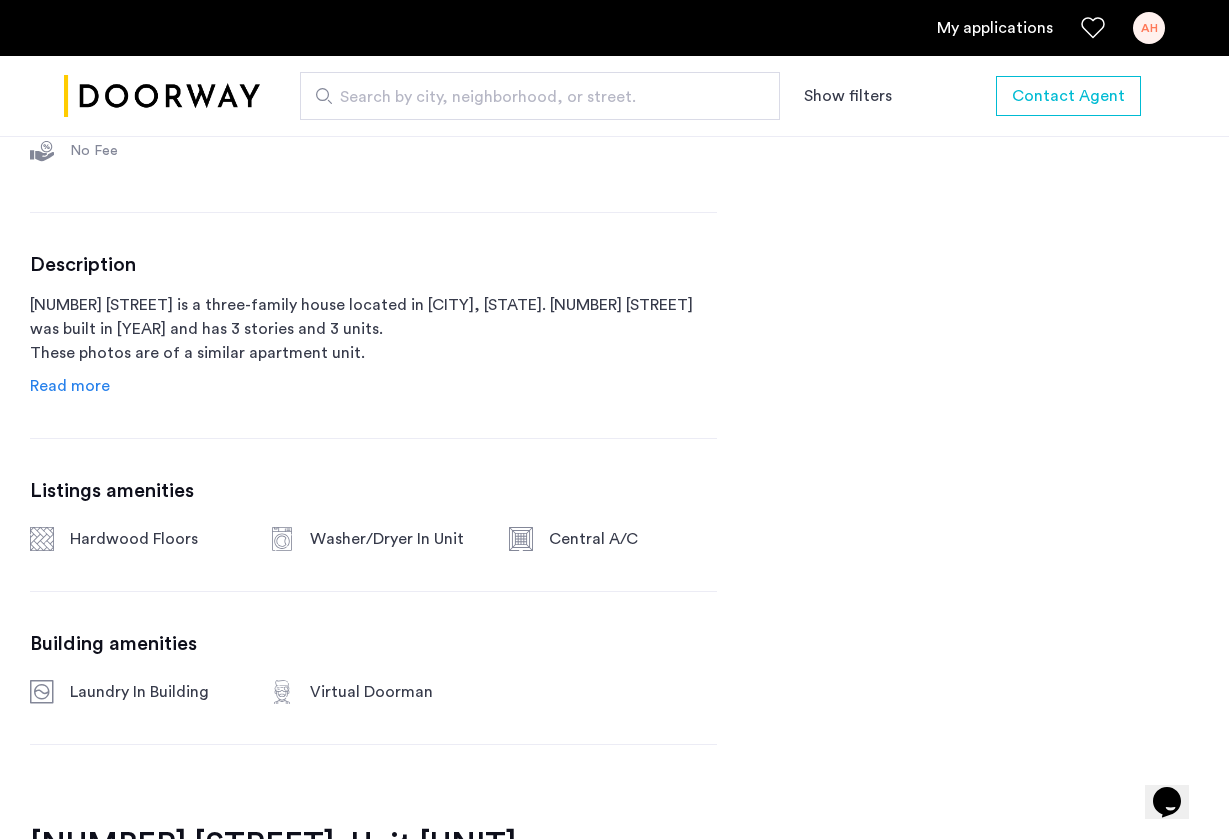 click on "Read more" 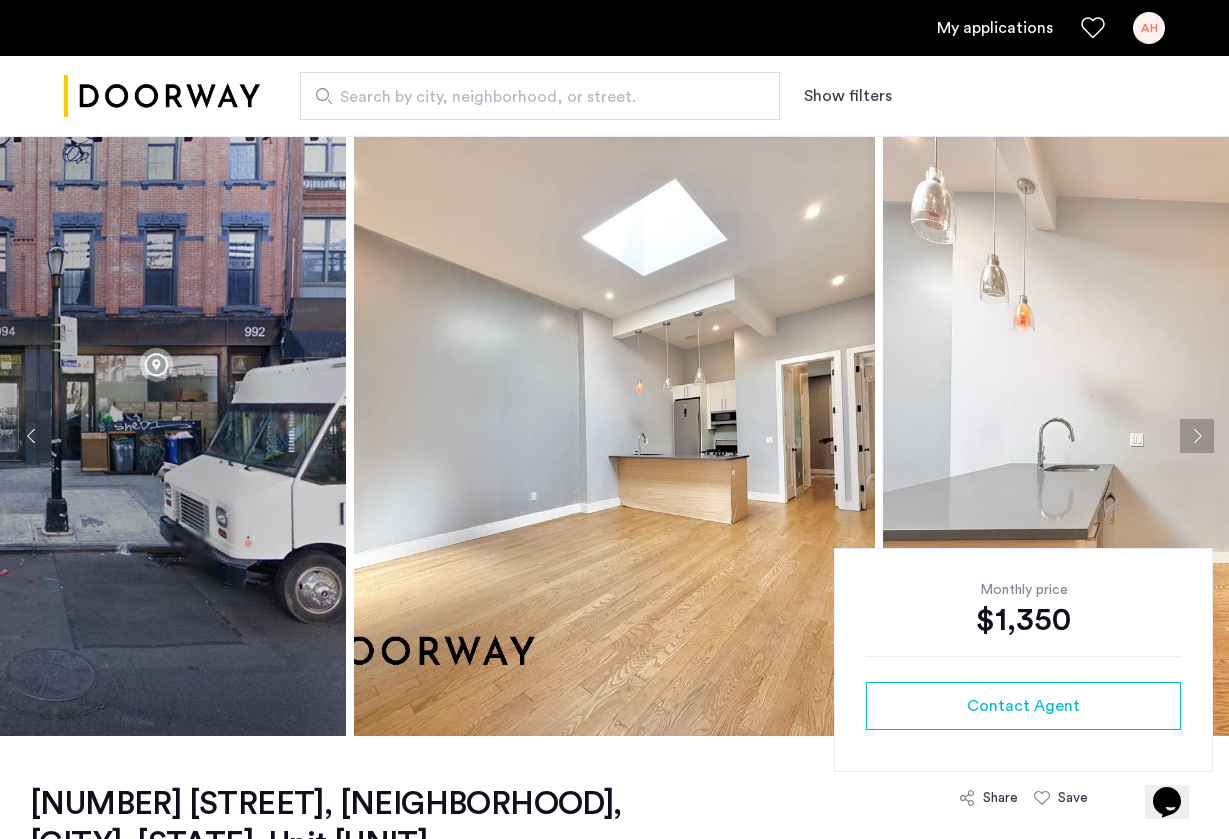 scroll, scrollTop: 0, scrollLeft: 0, axis: both 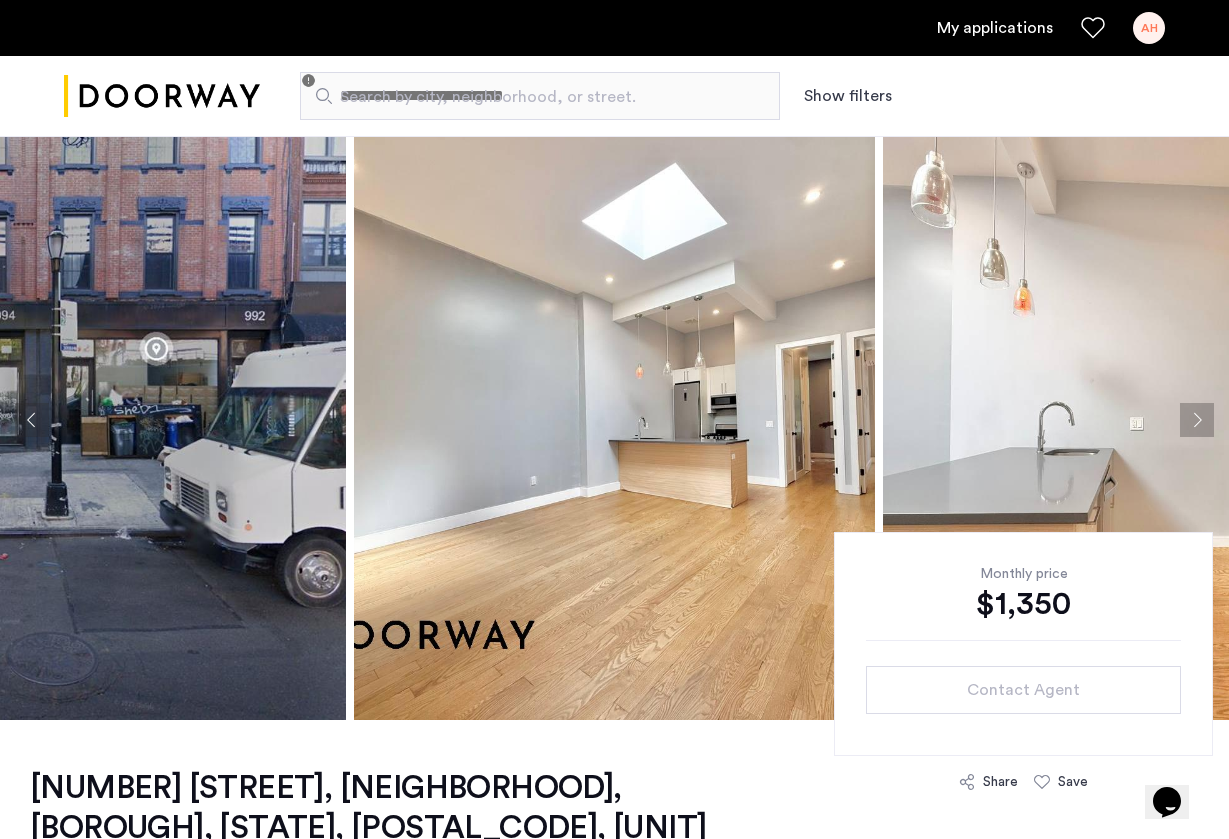 click 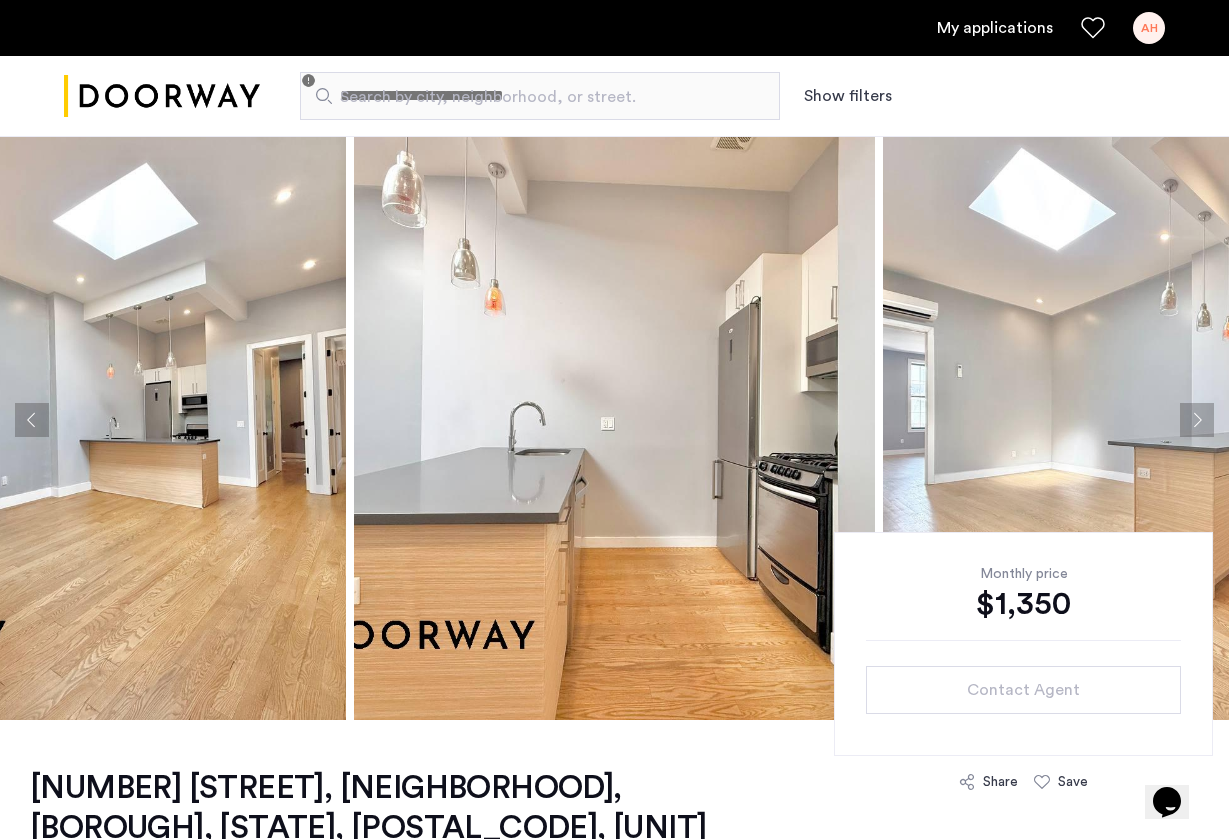 click 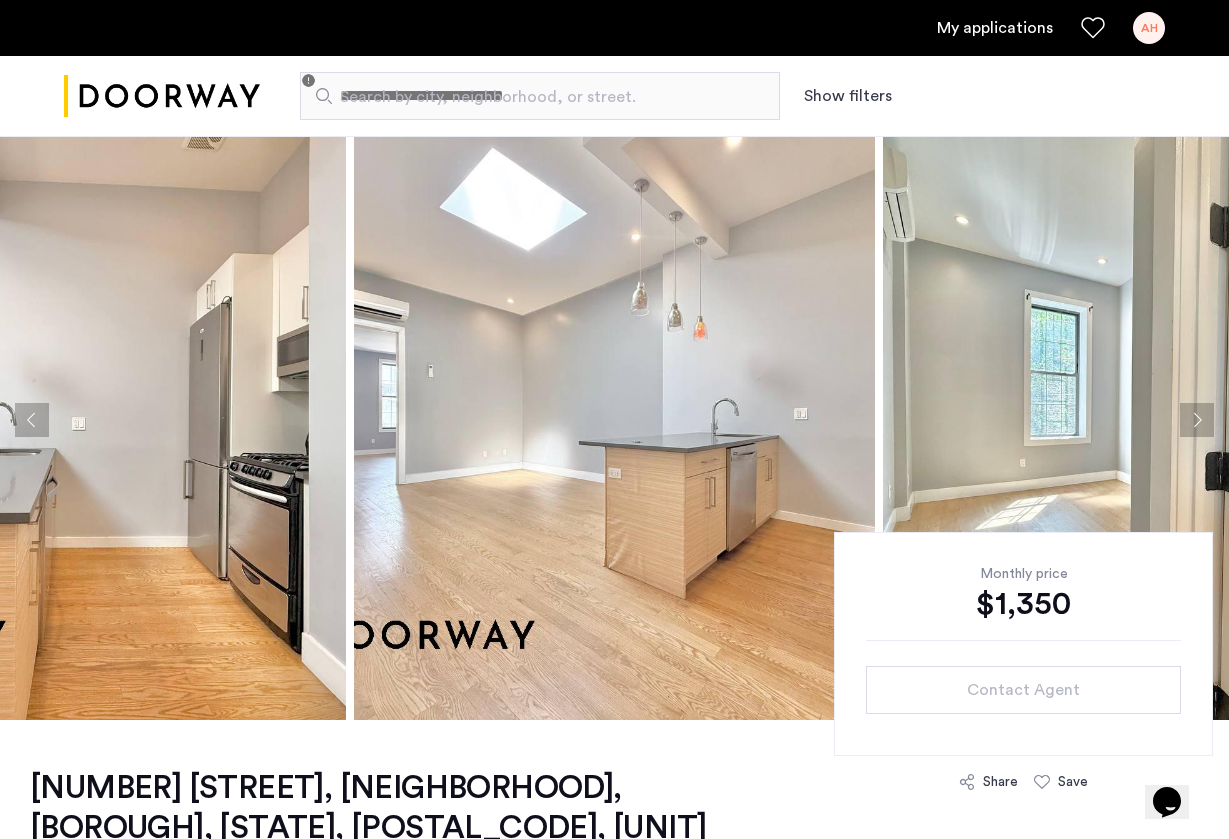 click 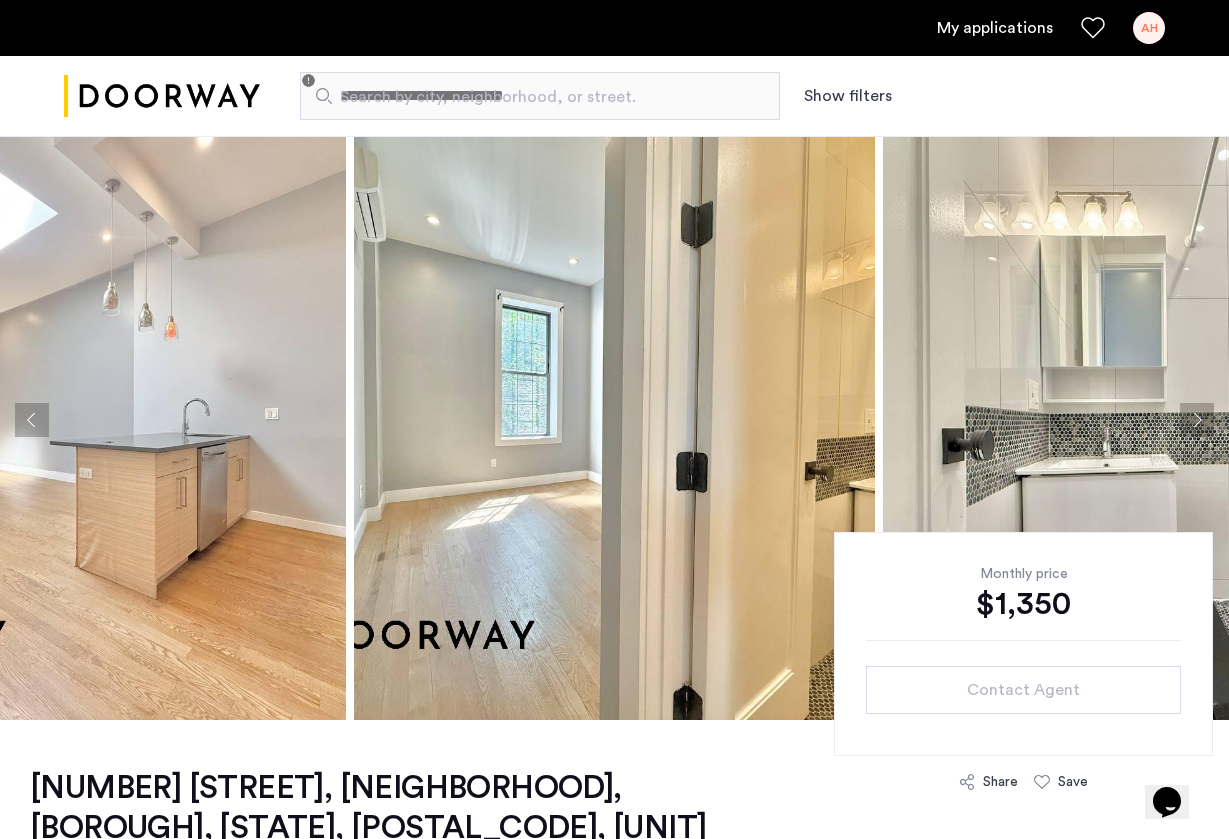 click 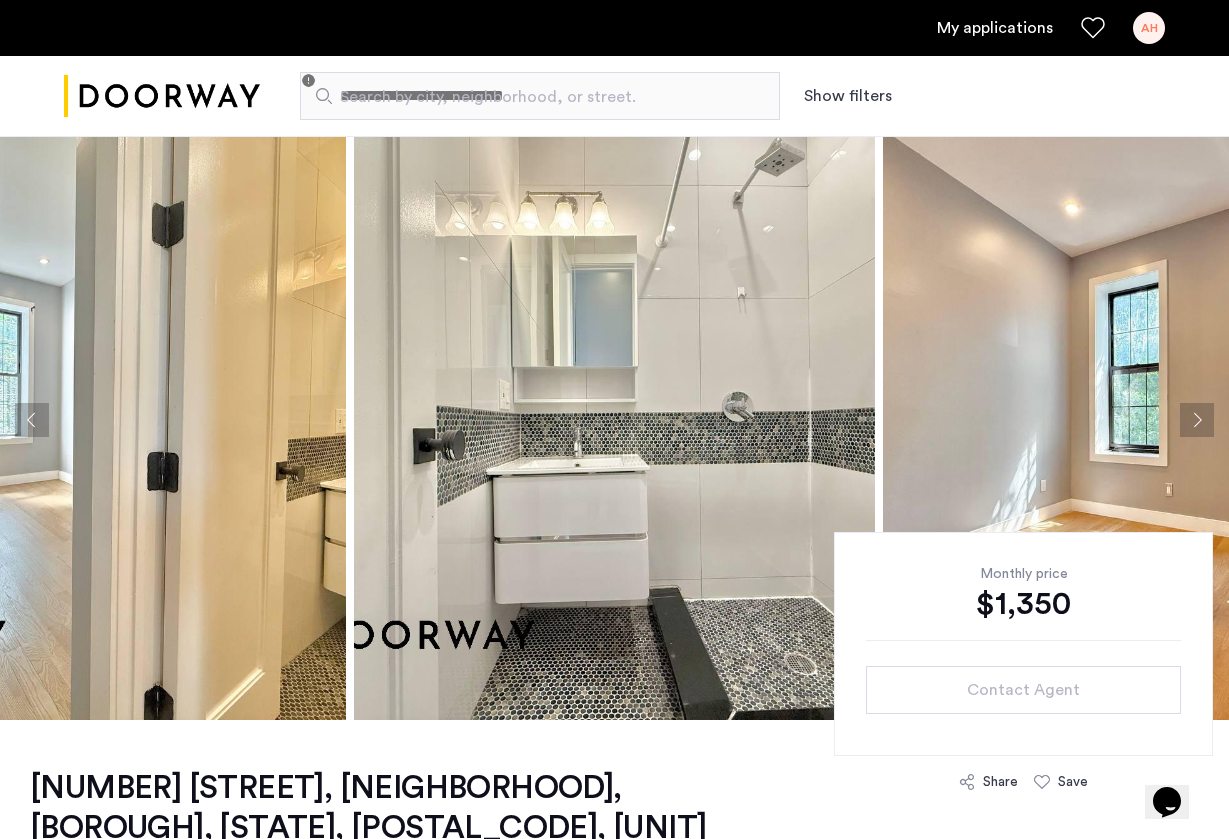 click 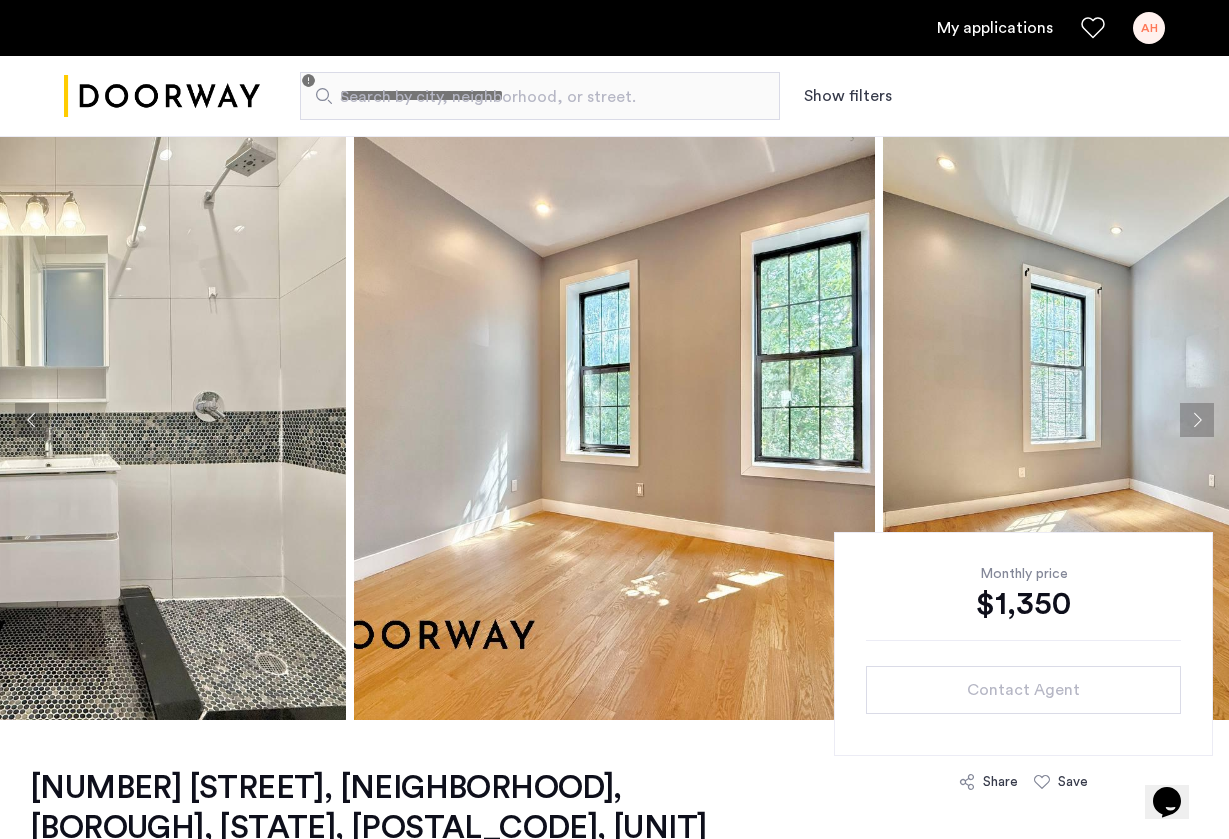 click 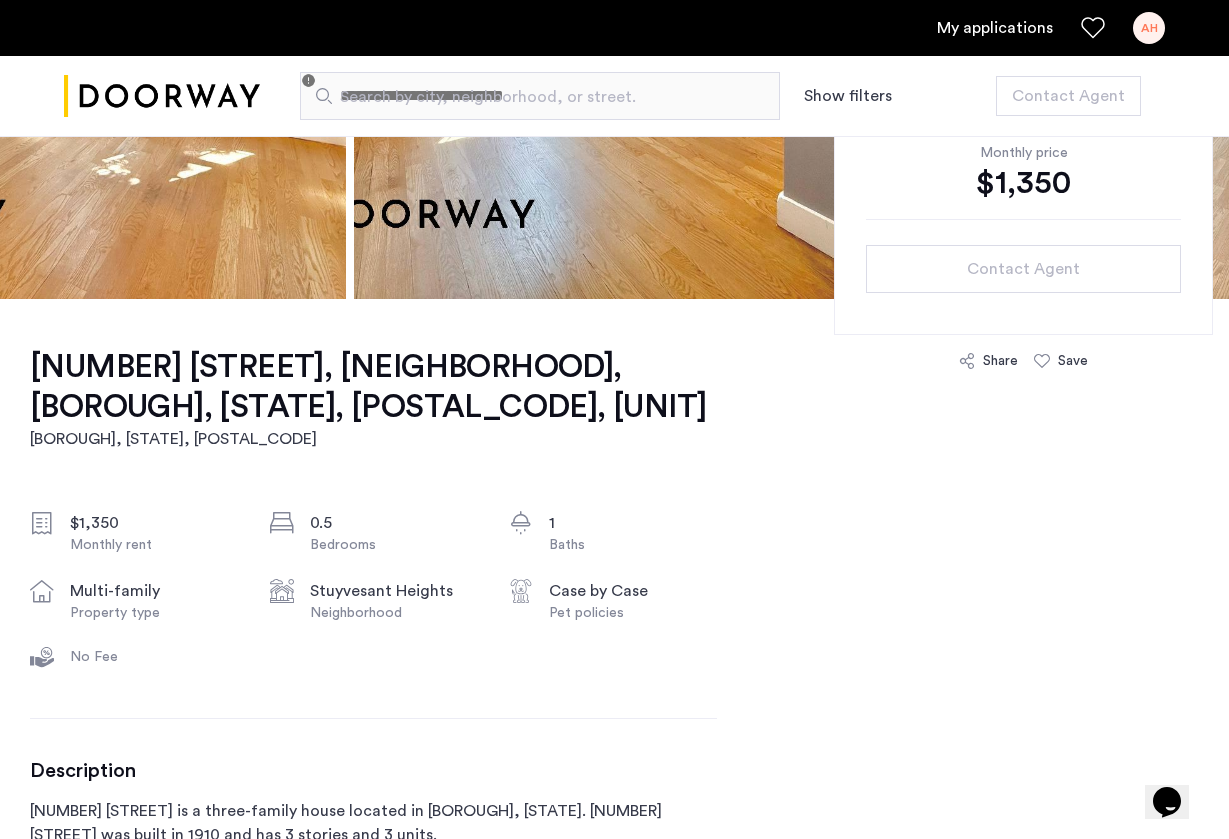 scroll, scrollTop: 690, scrollLeft: 0, axis: vertical 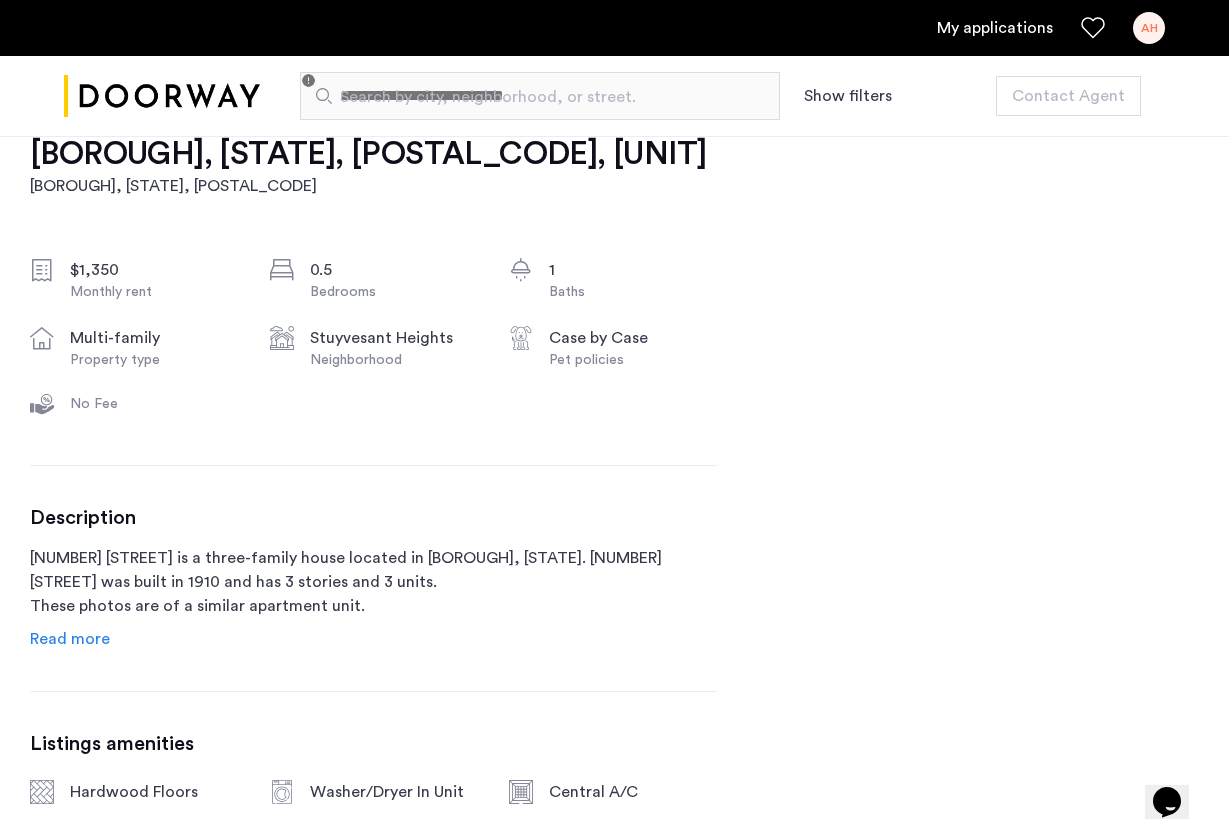 click on "Read more" 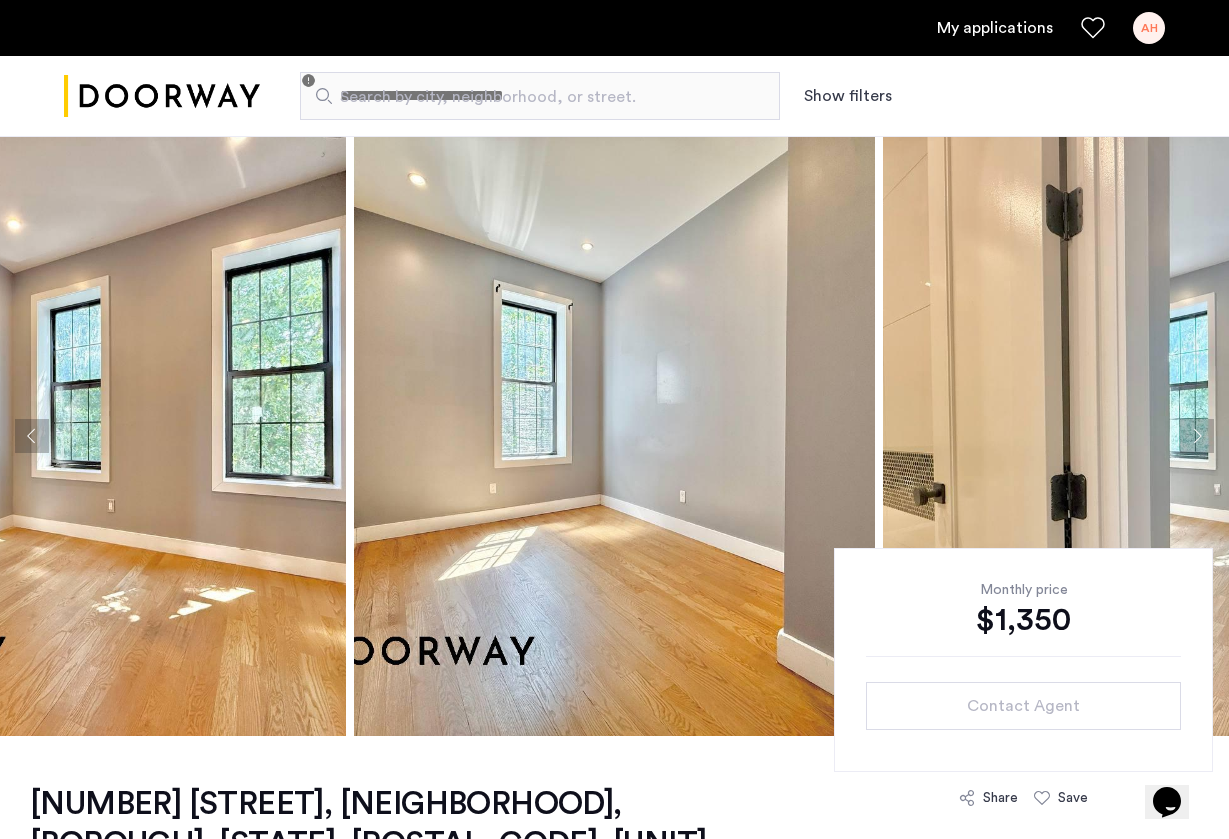 scroll, scrollTop: 6, scrollLeft: 0, axis: vertical 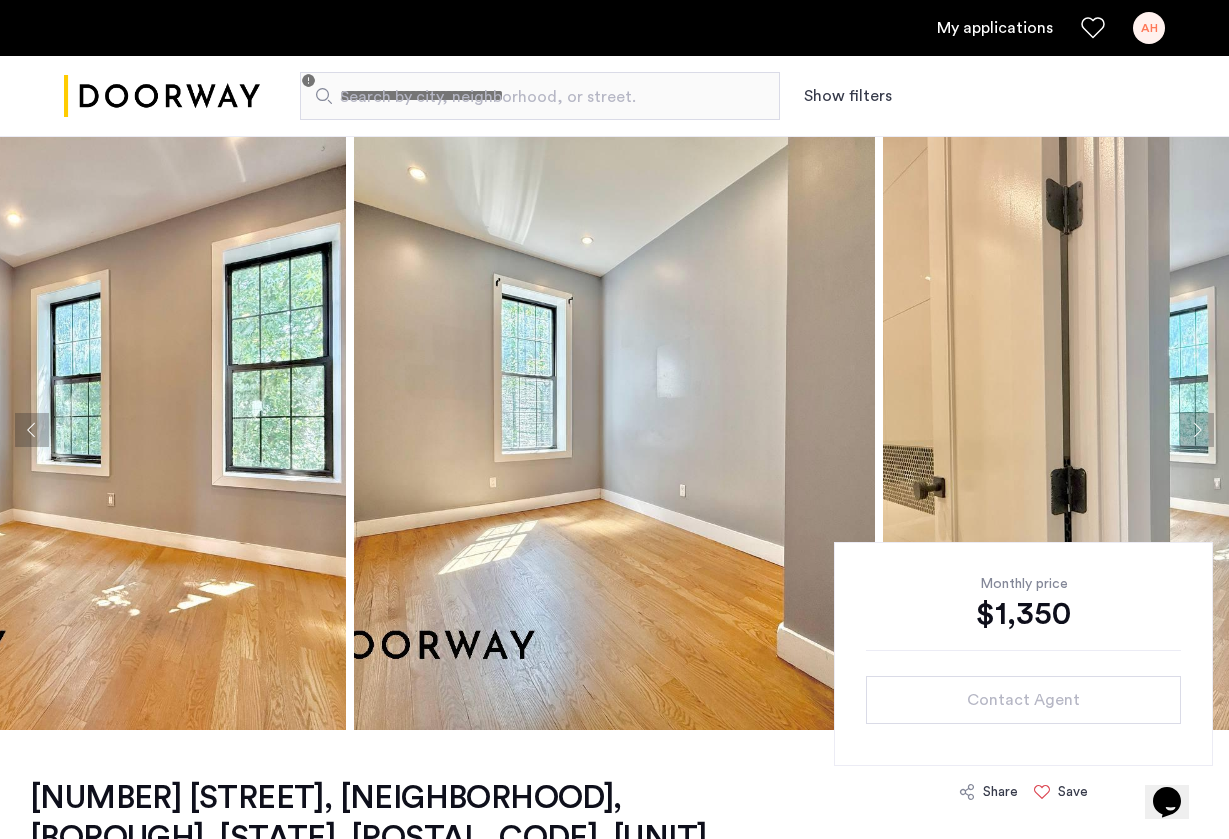 click 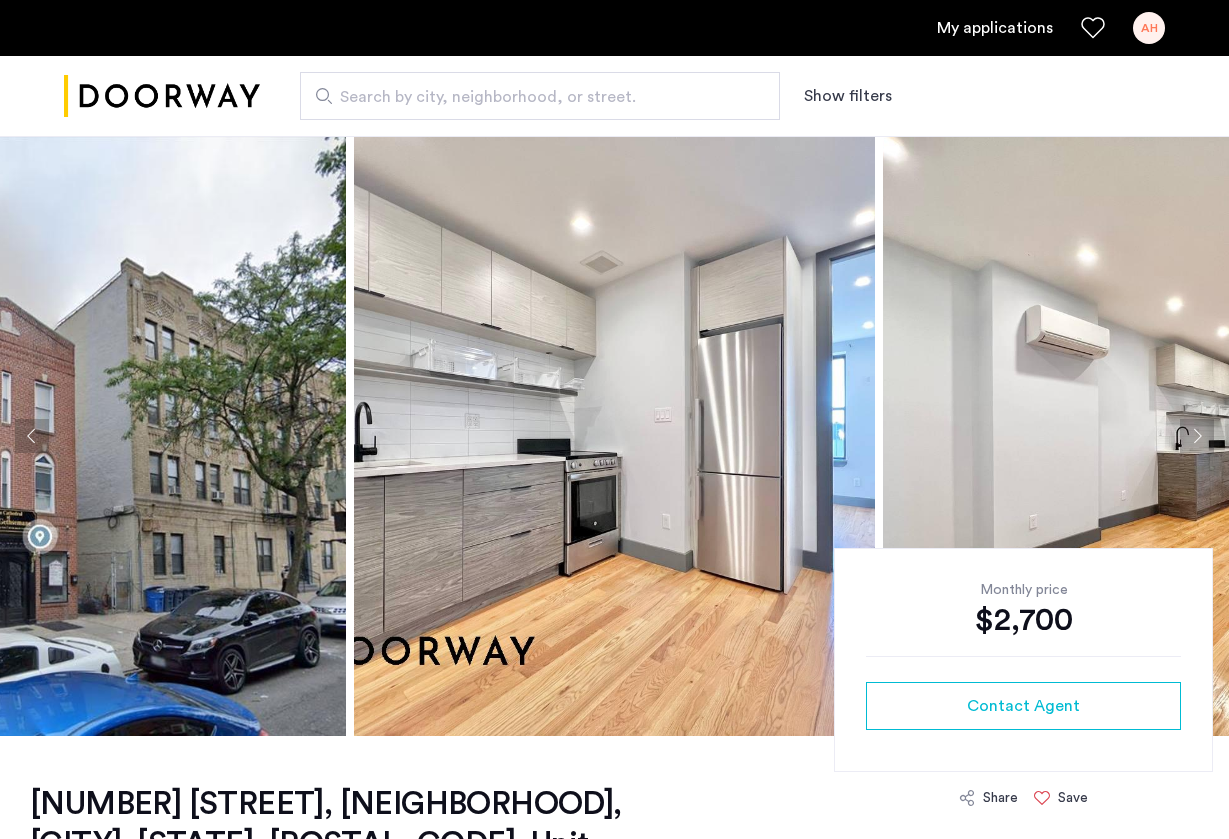 scroll, scrollTop: 0, scrollLeft: 0, axis: both 